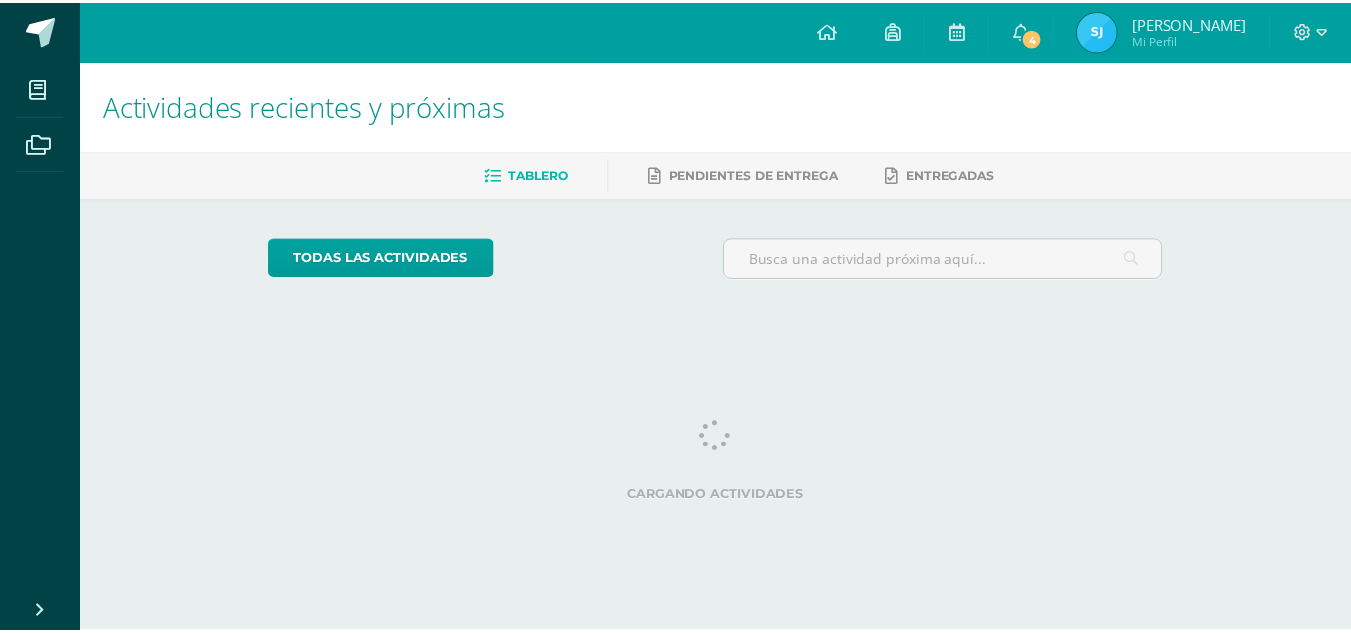 scroll, scrollTop: 0, scrollLeft: 0, axis: both 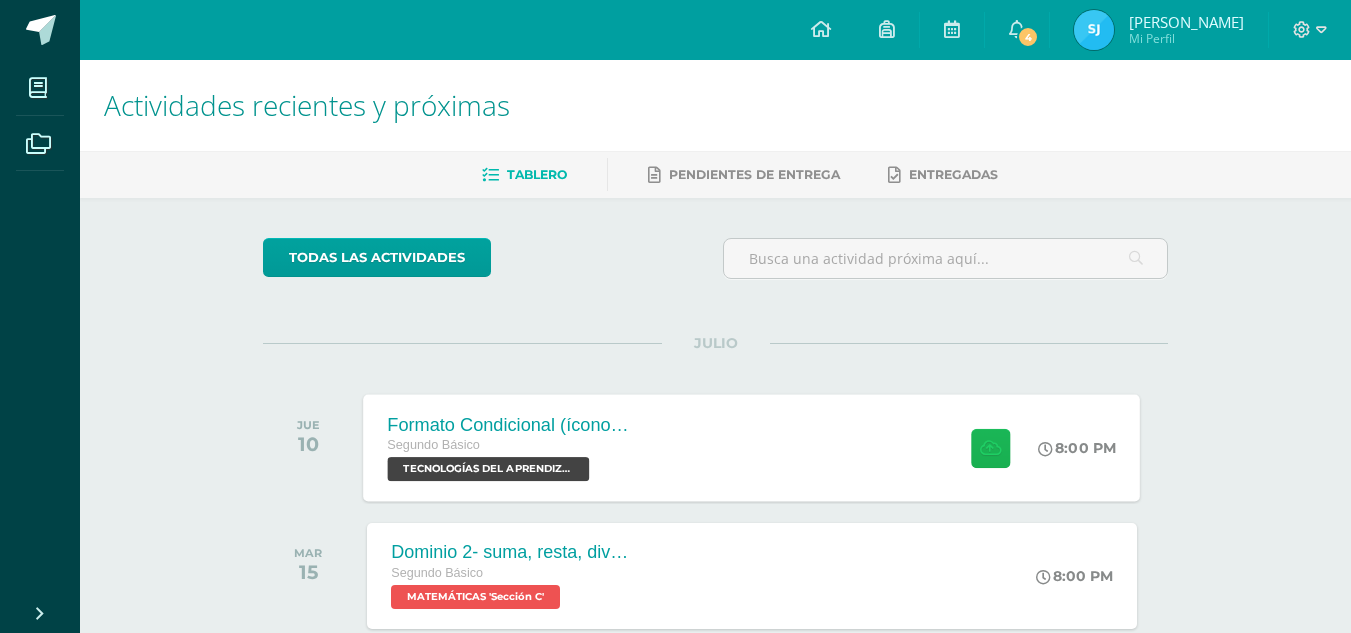 click at bounding box center [990, 447] 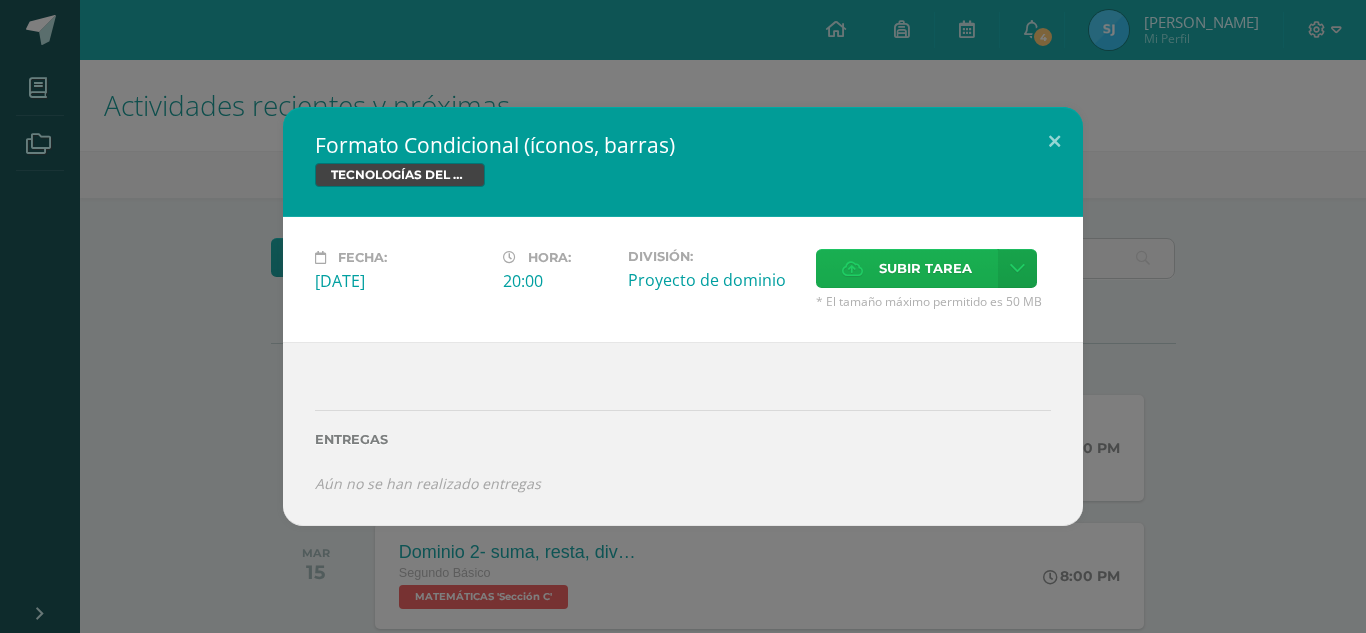 click on "Subir tarea" at bounding box center [925, 268] 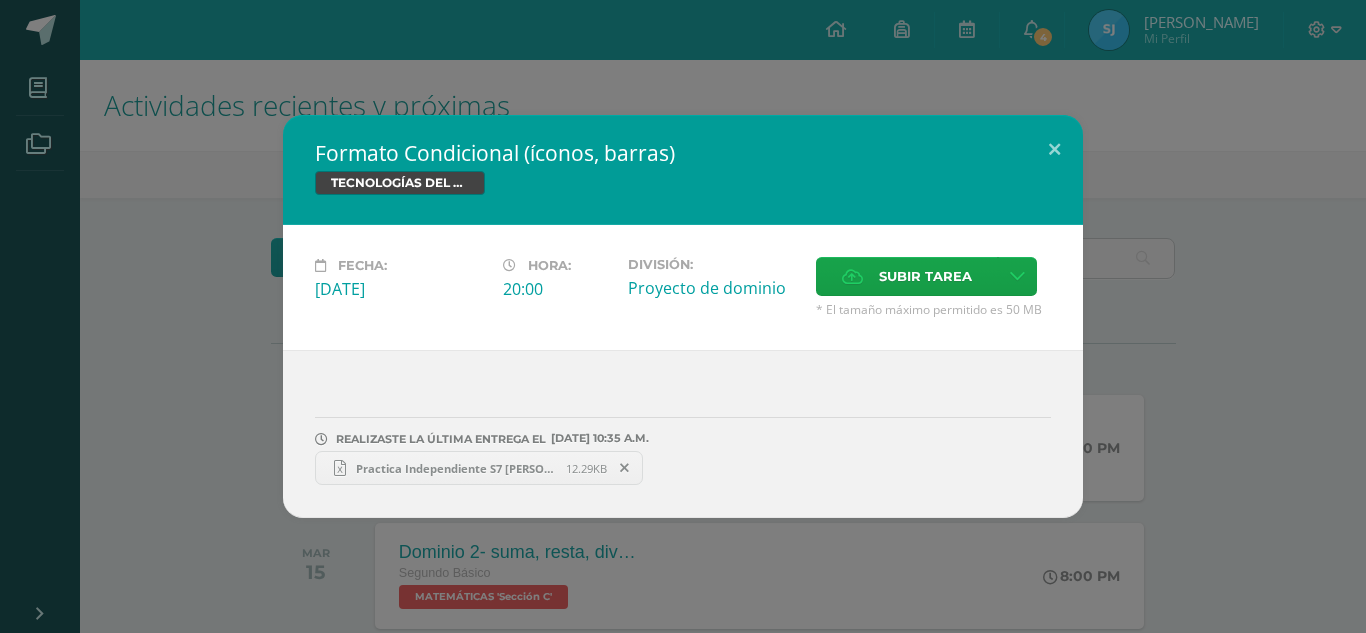 click on "Practica Independiente S7 [PERSON_NAME].xlsx" at bounding box center (456, 468) 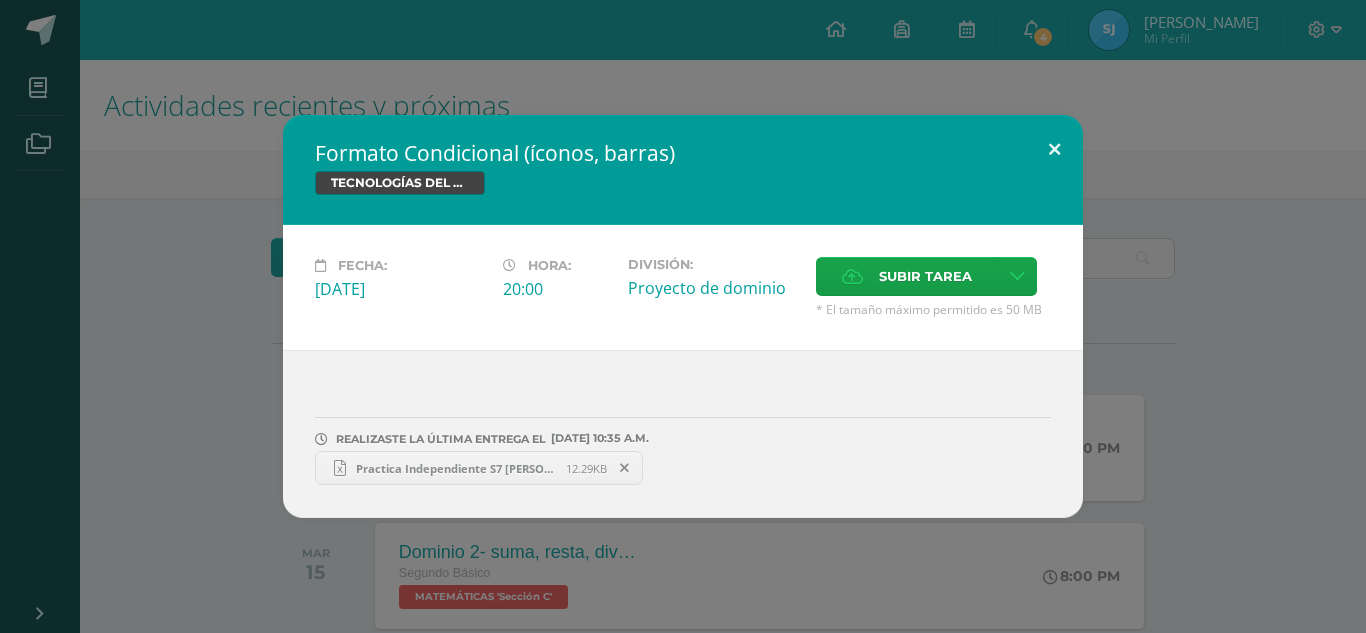 click at bounding box center [1054, 149] 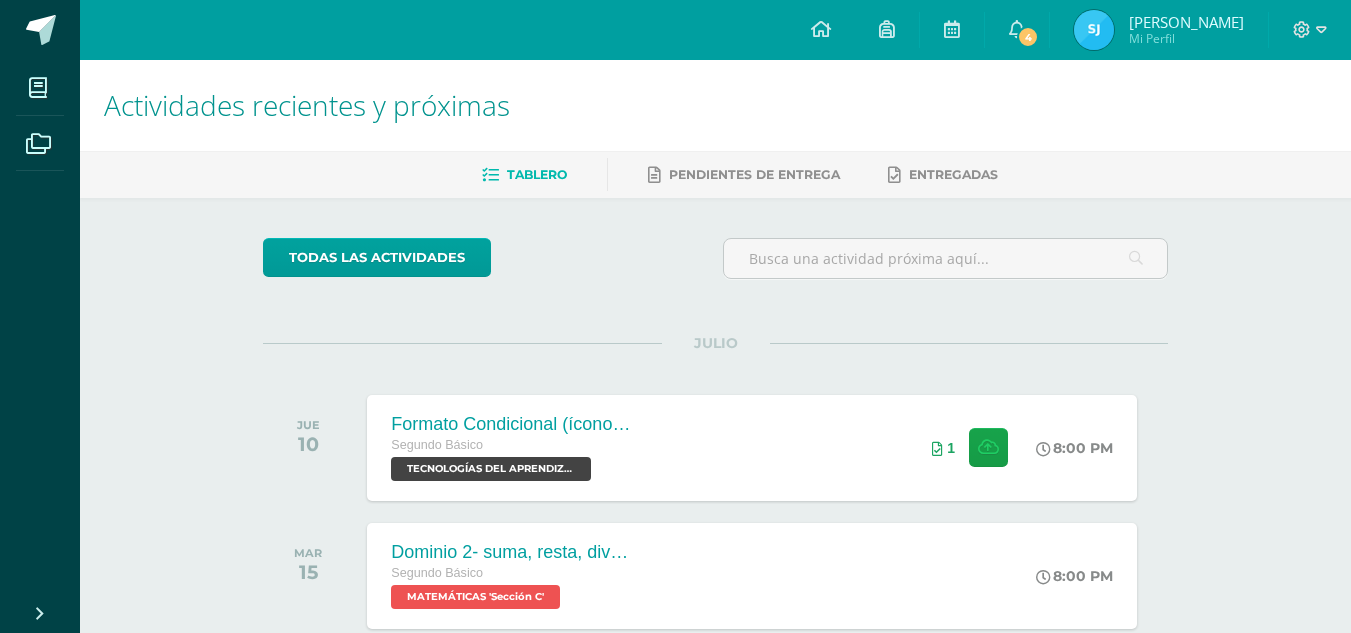 click at bounding box center [1094, 30] 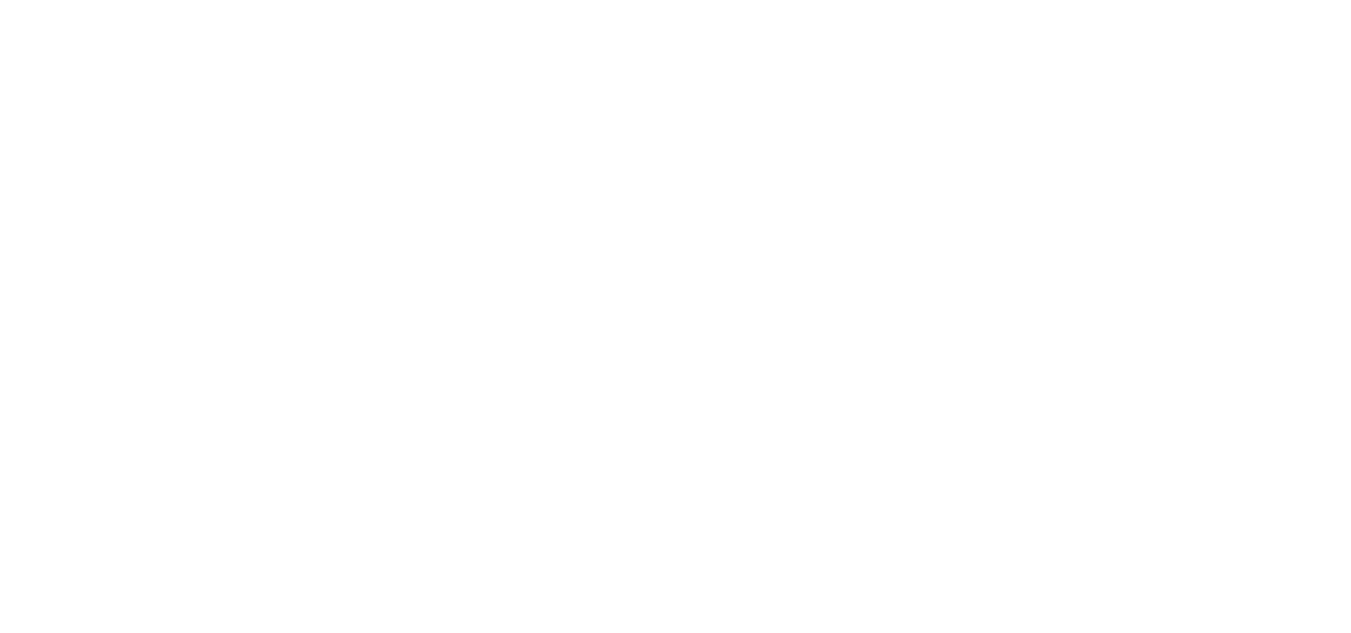 scroll, scrollTop: 0, scrollLeft: 0, axis: both 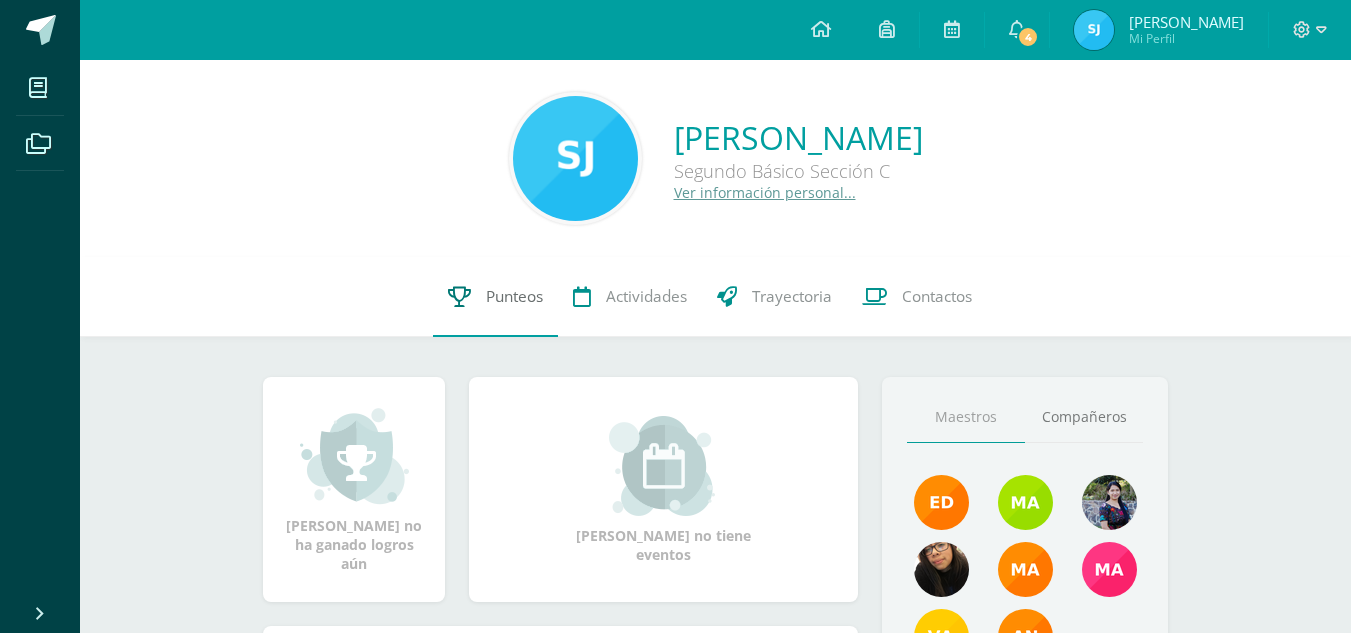 click on "Punteos" at bounding box center [514, 296] 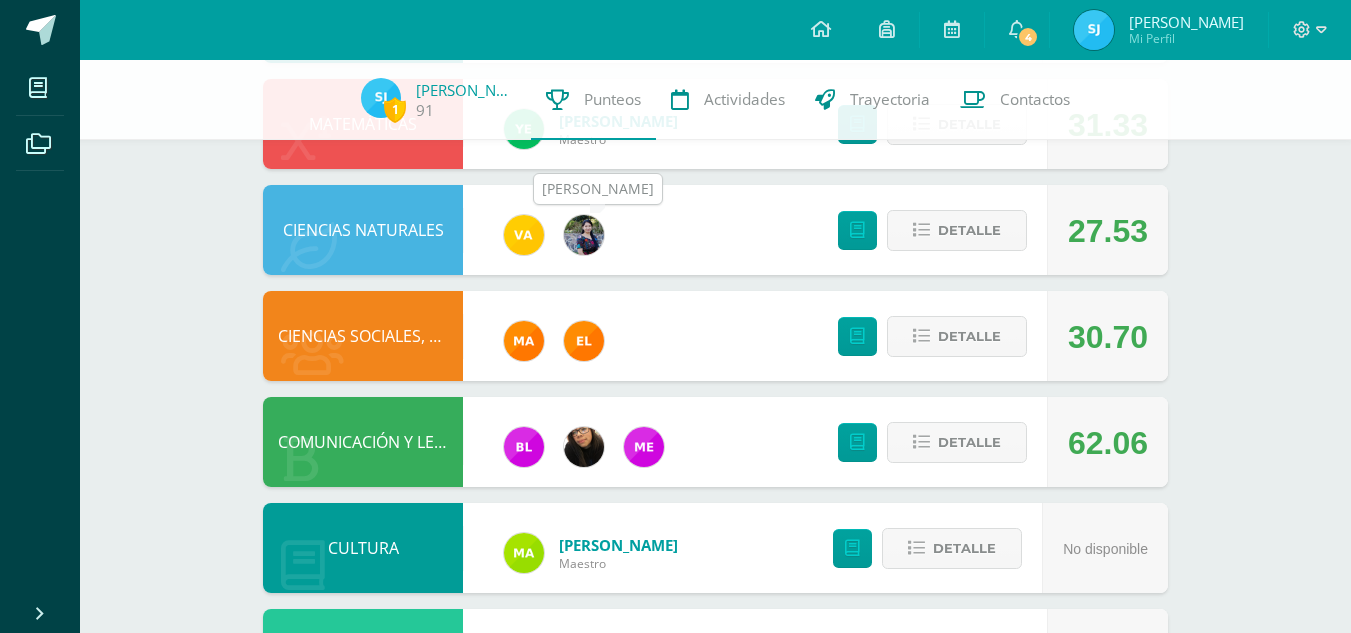 scroll, scrollTop: 569, scrollLeft: 0, axis: vertical 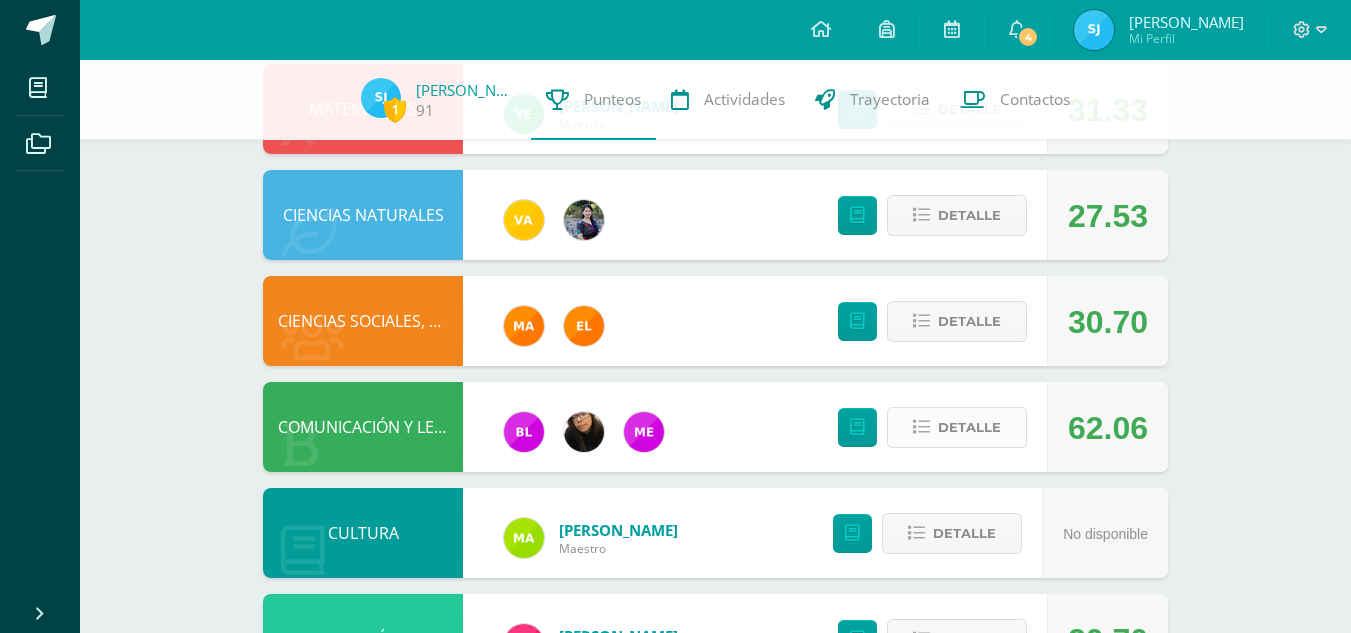 click on "Detalle" at bounding box center [969, 427] 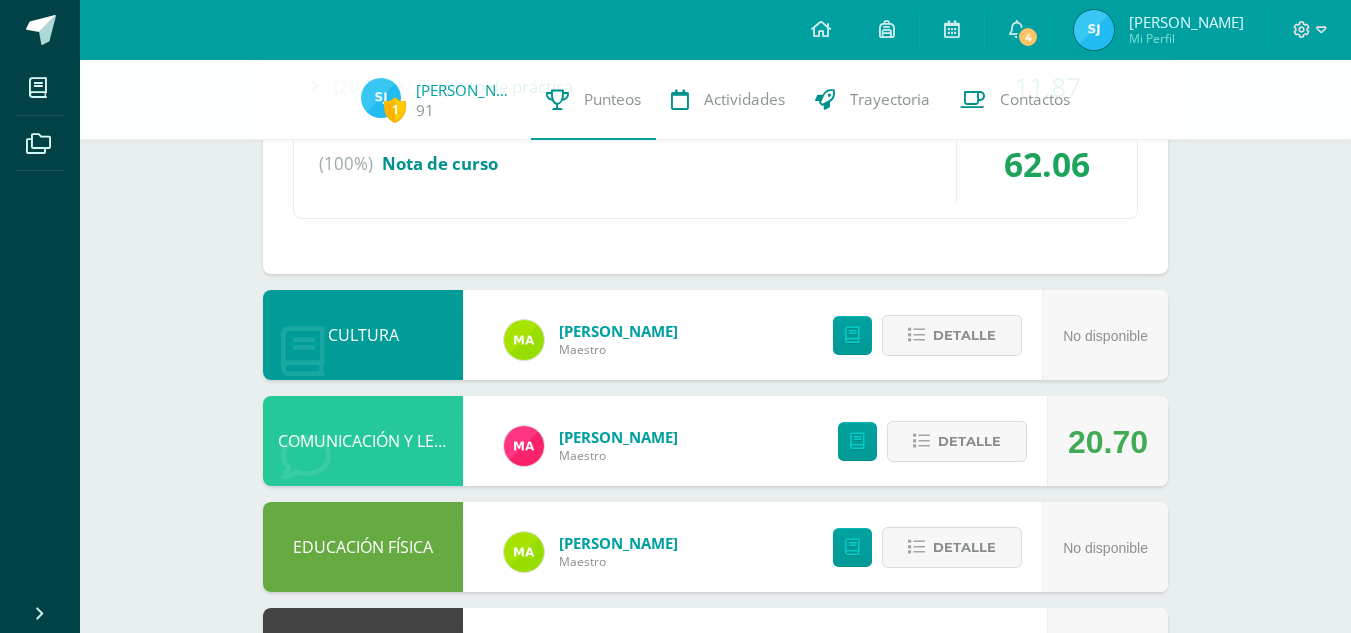 scroll, scrollTop: 1386, scrollLeft: 0, axis: vertical 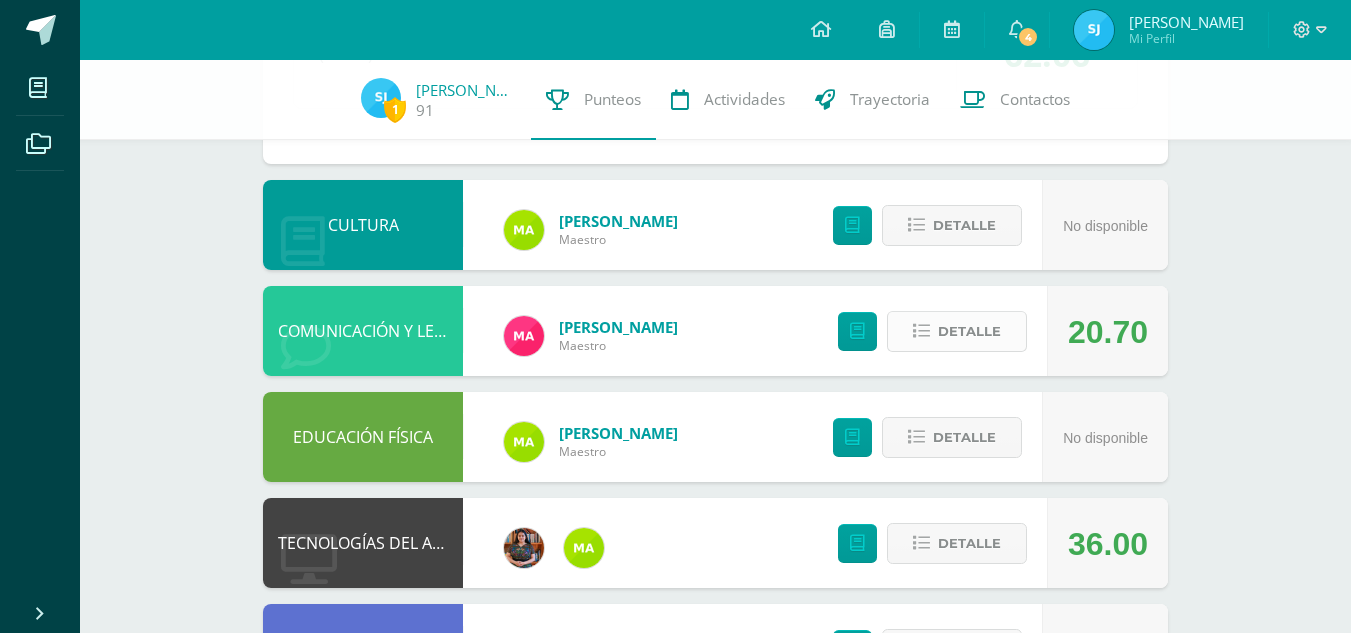 click on "Detalle" at bounding box center [969, 331] 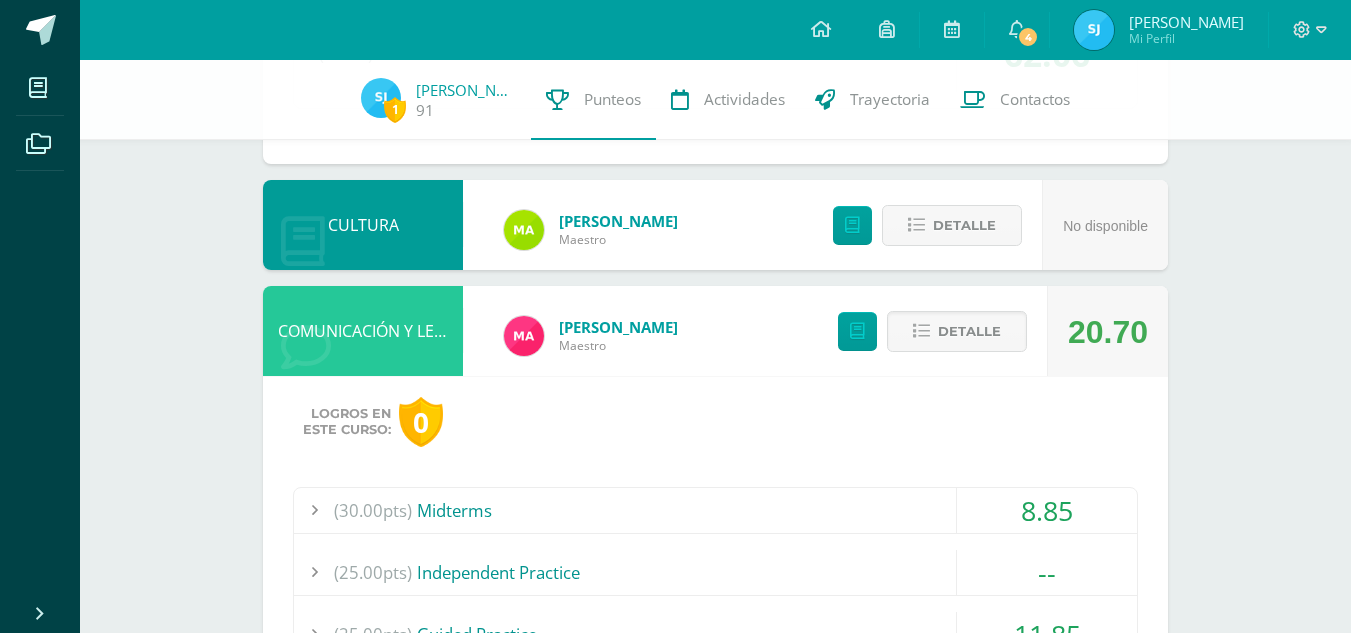 scroll, scrollTop: 1552, scrollLeft: 0, axis: vertical 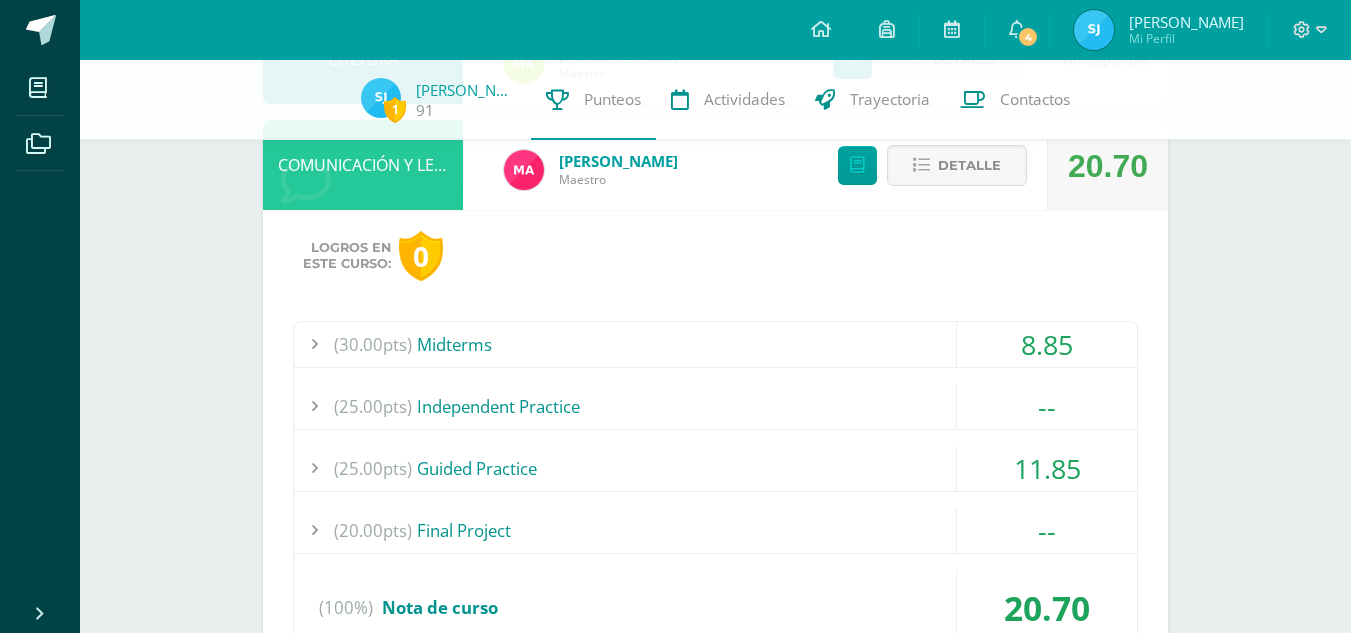 click on "(30.00pts)
Midterms
8.85
(15.0pts)  Midterm 1: Writing, speaking and listening.
8.85
(15.0pts)" at bounding box center (715, 492) 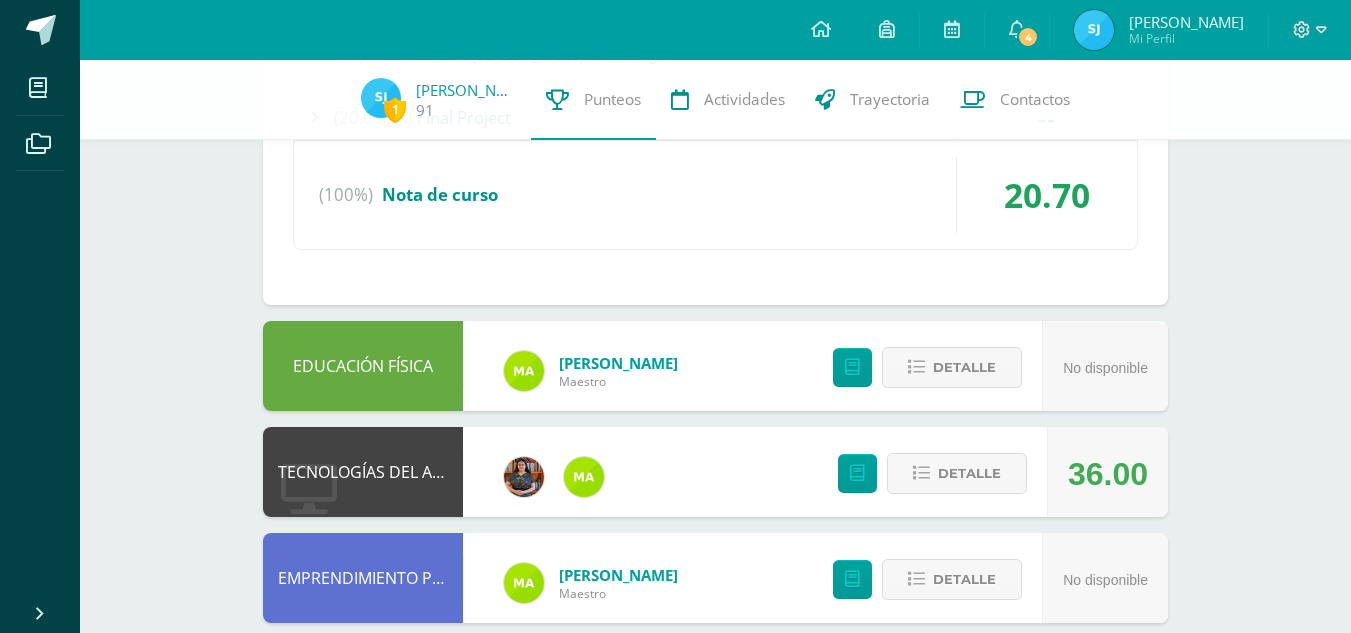 scroll, scrollTop: 2340, scrollLeft: 0, axis: vertical 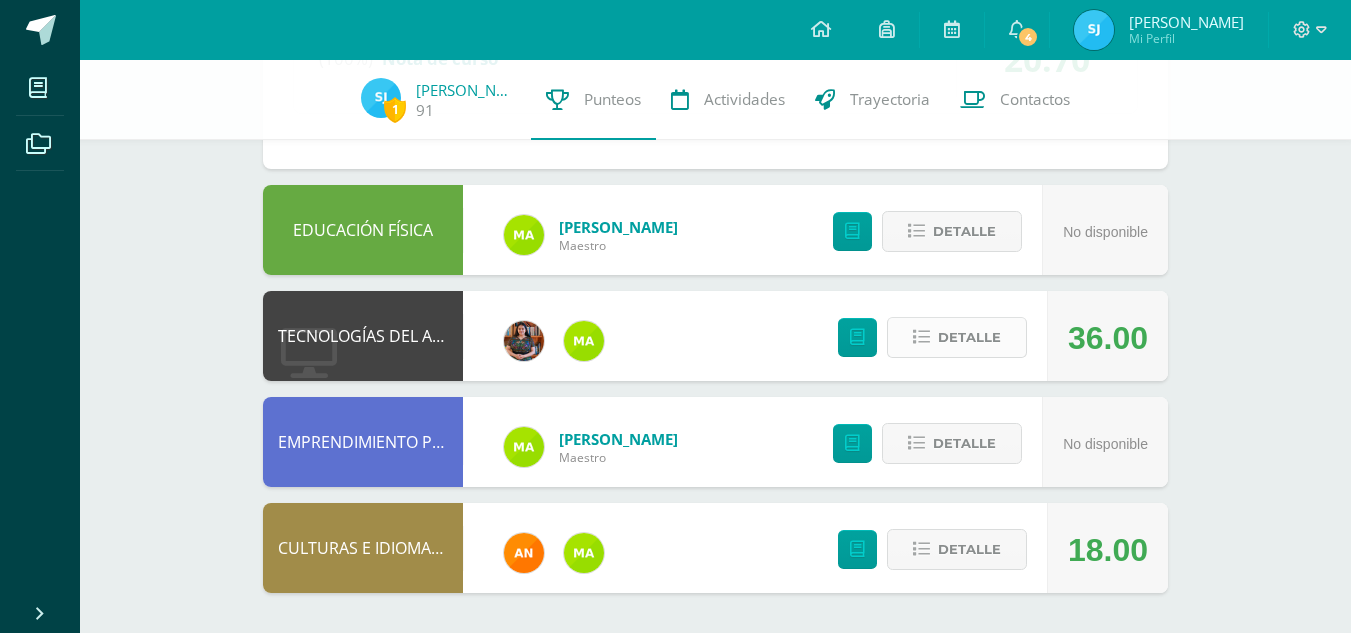 click on "Detalle" at bounding box center [969, 337] 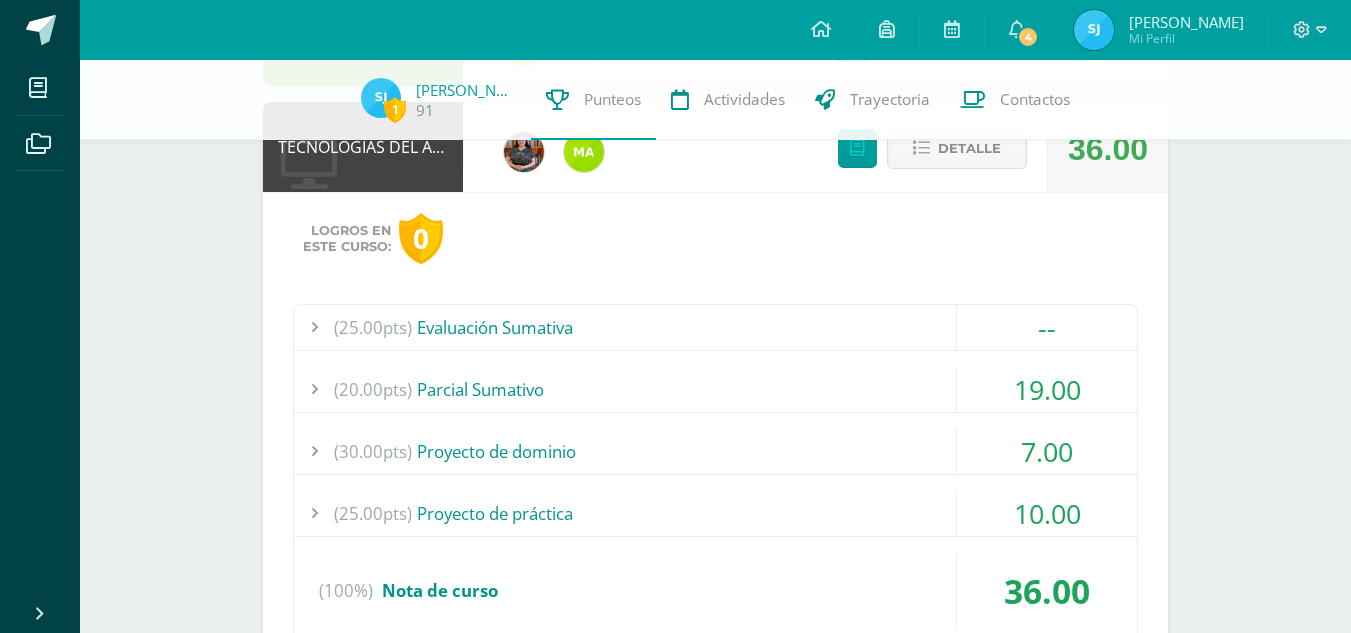 click on "19.00" at bounding box center (1047, 389) 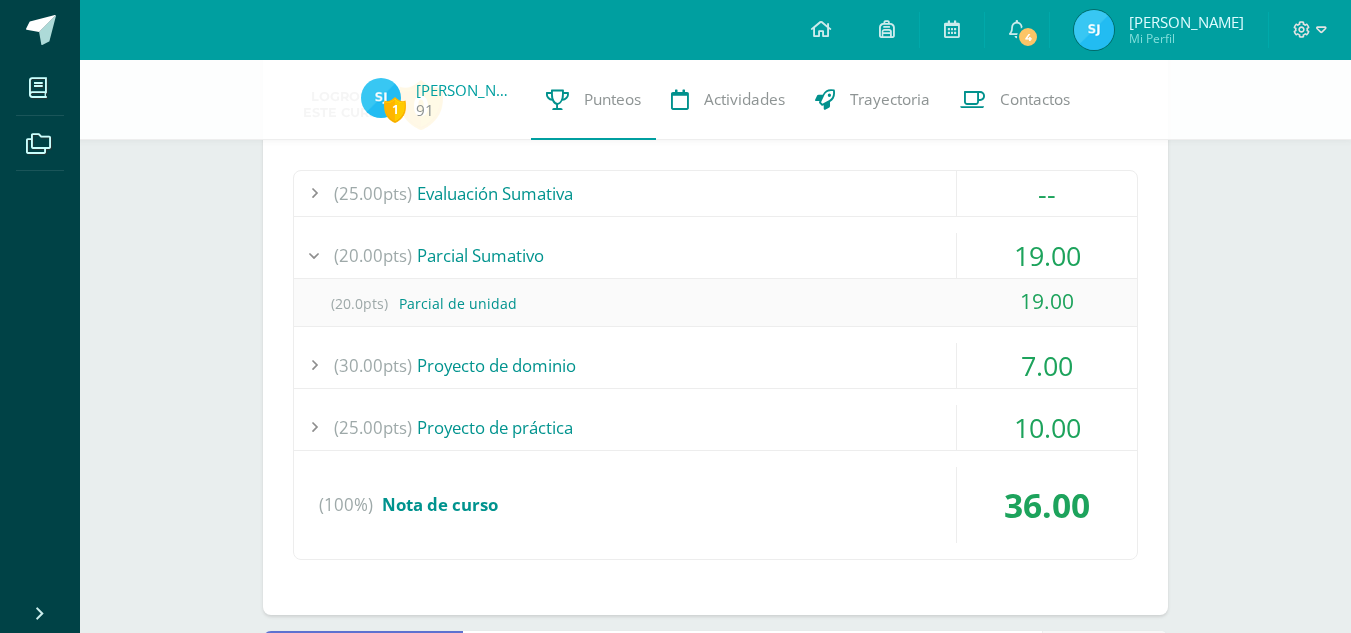 scroll, scrollTop: 2438, scrollLeft: 0, axis: vertical 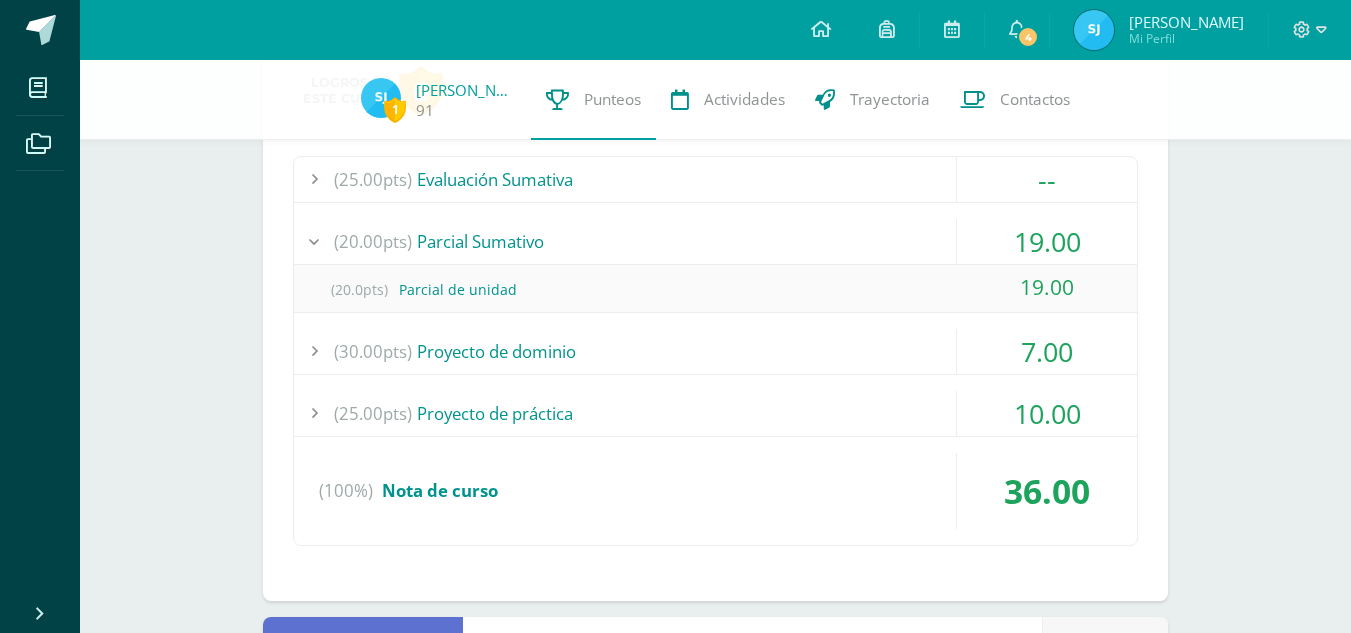 click on "7.00" at bounding box center (1047, 351) 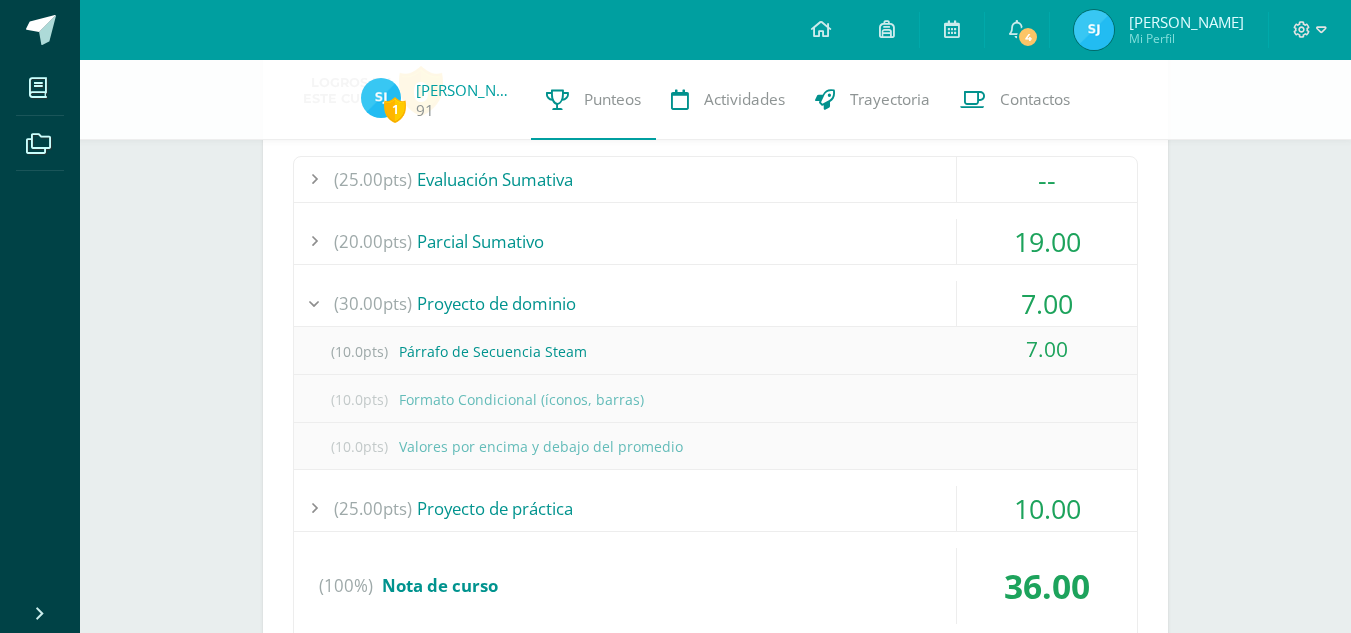 scroll, scrollTop: 2477, scrollLeft: 0, axis: vertical 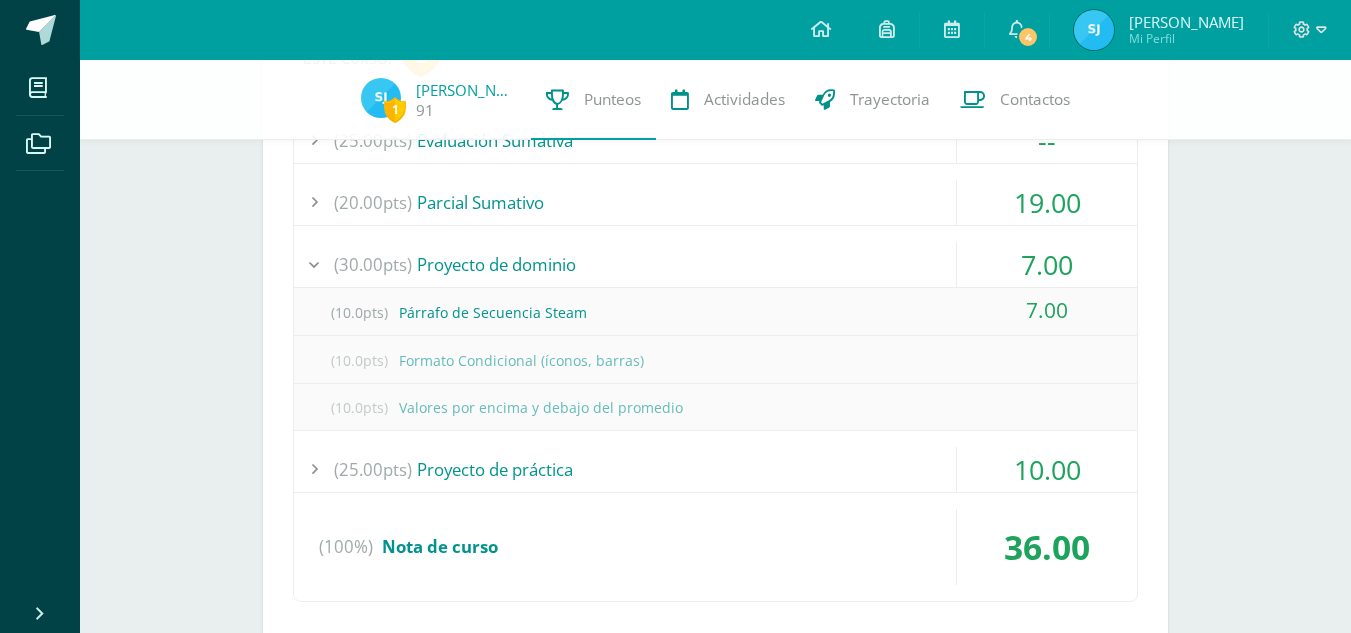 click on "10.00" at bounding box center [1047, 469] 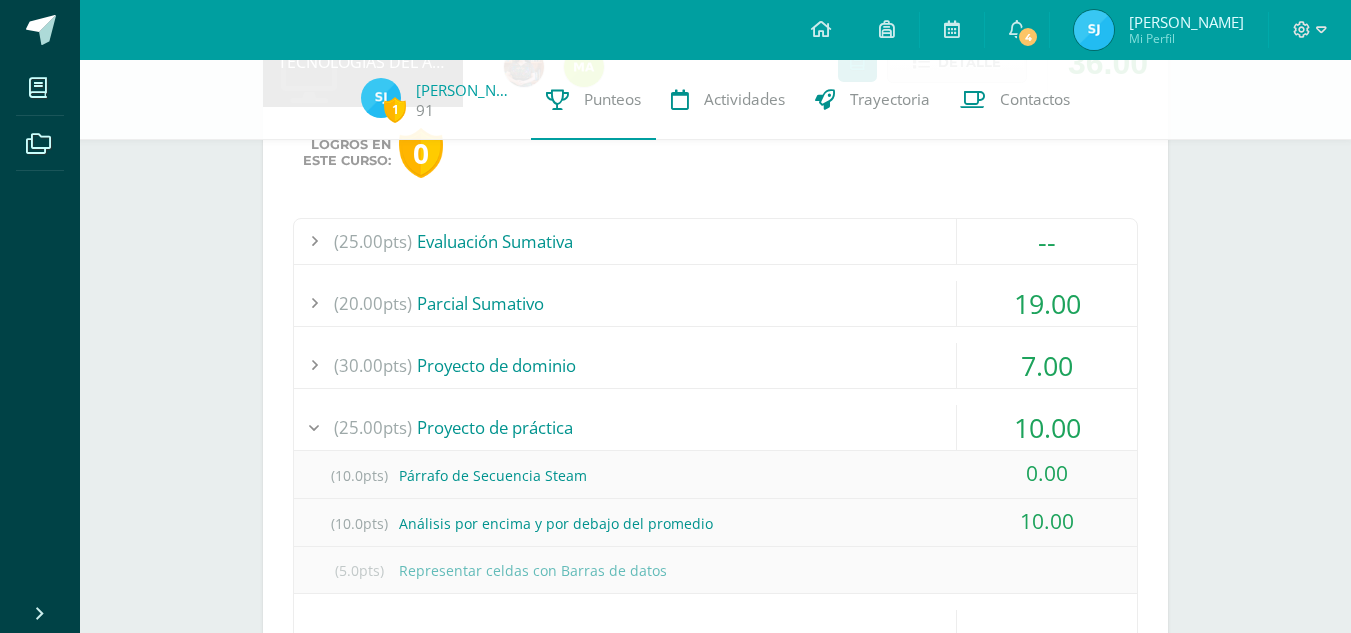 scroll, scrollTop: 2378, scrollLeft: 0, axis: vertical 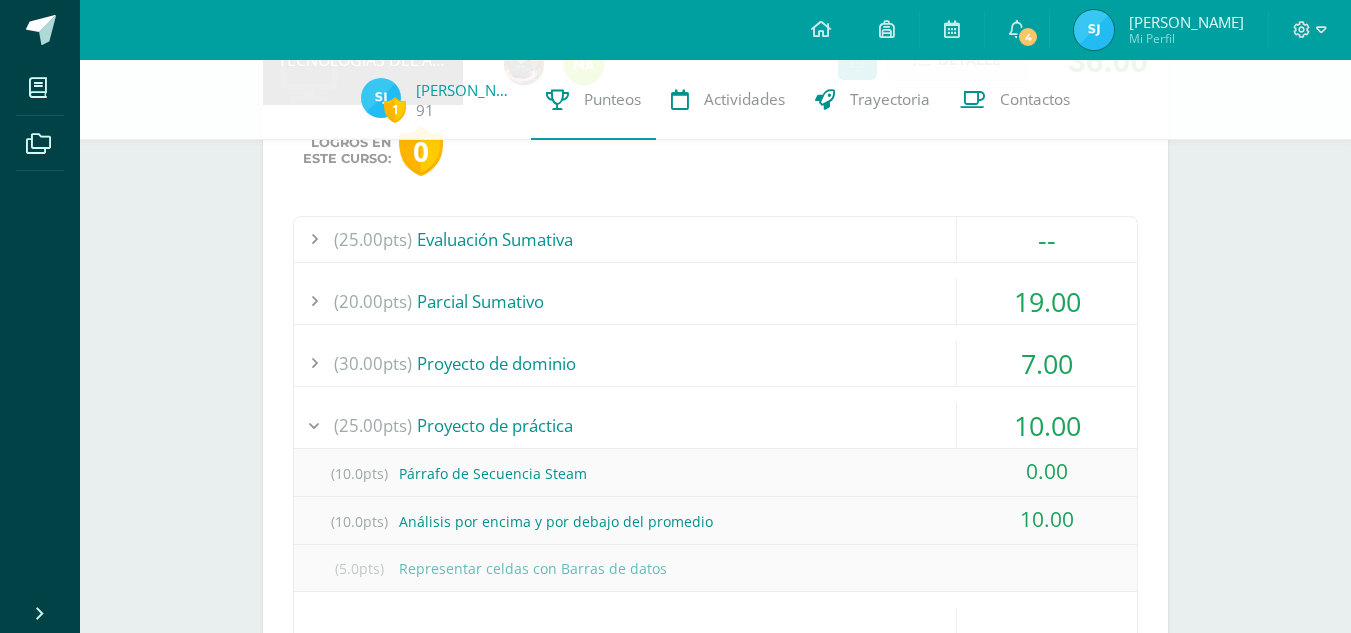 click on "7.00" at bounding box center [1047, 363] 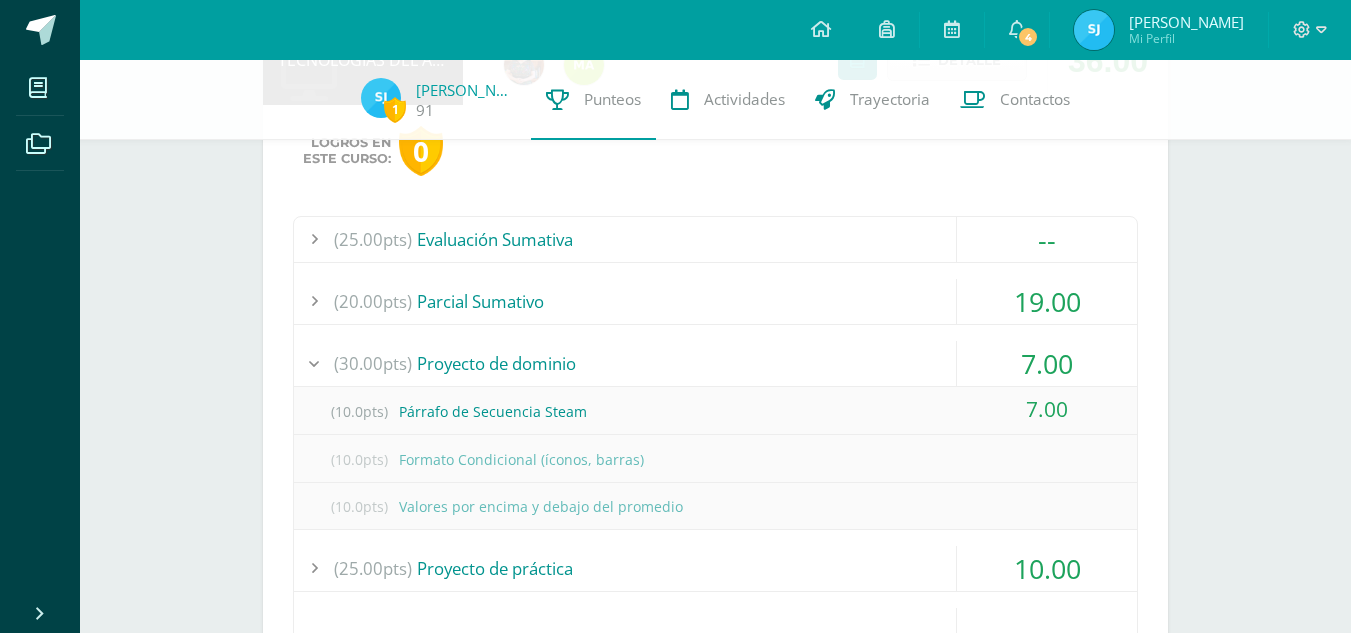 click on "1
Sandra Julajuj
91
Punteos Actividades Trayectoria Contactos  Pendiente
Unidad 3                             Unidad 1 Unidad 2 Unidad 3 Unidad 4
La unidad aún no ha finalizado
32.33
Descargar boleta
EDUCACIÓN ARTÍSTICA
Educadores  Maestro No disponible Detalle
MECANOGRAFÍA
Mayra  Maestro No disponible Detalle
MENTORÍA
Mayra  Maestro No disponible Detalle
MATEMÁTICAS
Yessica Zaput Maestro
31.33
0" at bounding box center (715, -655) 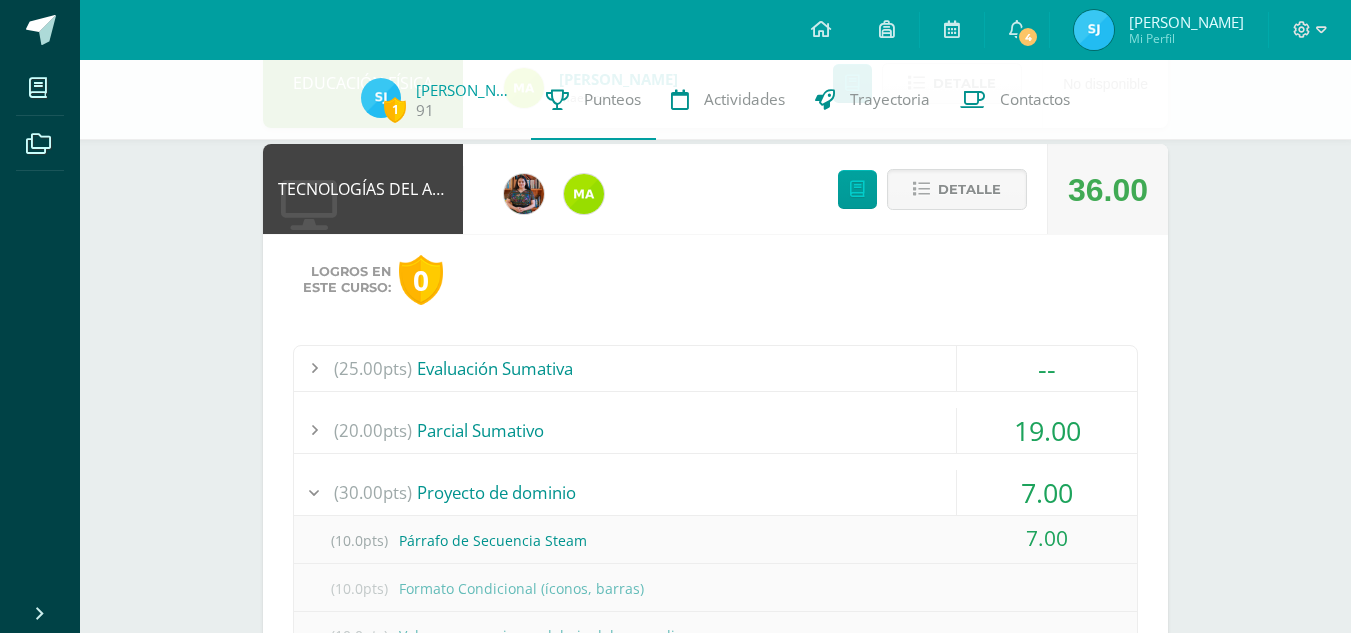 scroll, scrollTop: 2248, scrollLeft: 0, axis: vertical 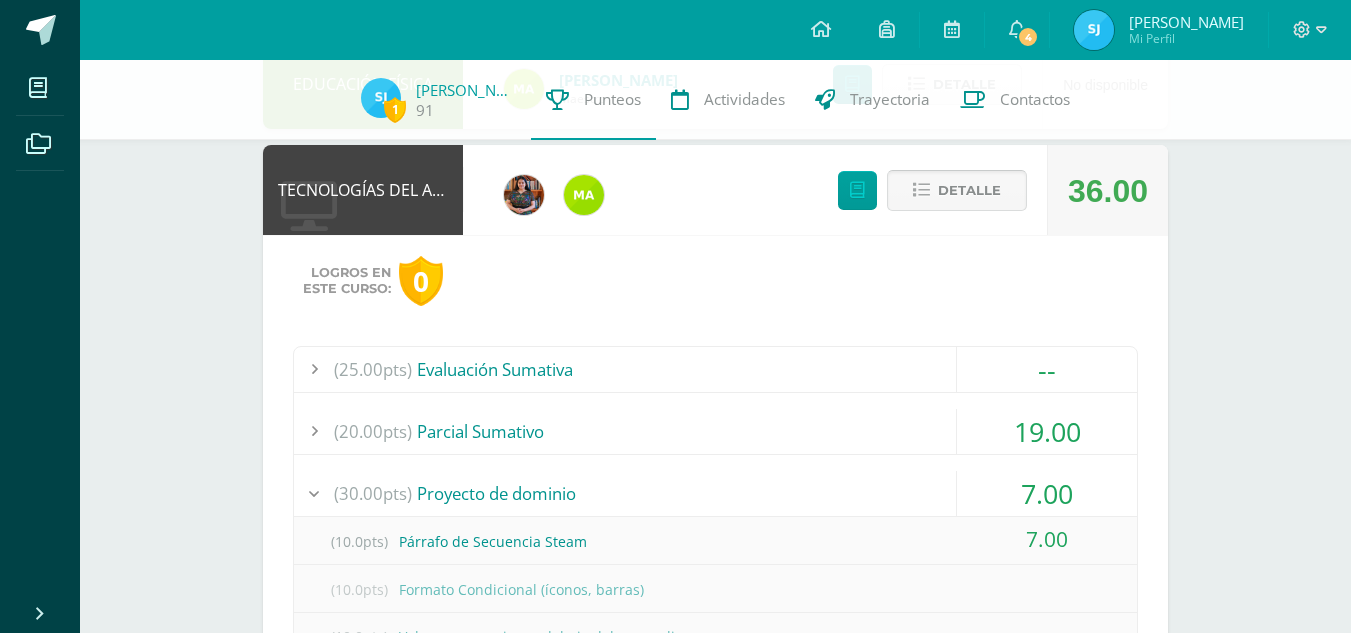 click on "Detalle" at bounding box center [969, 190] 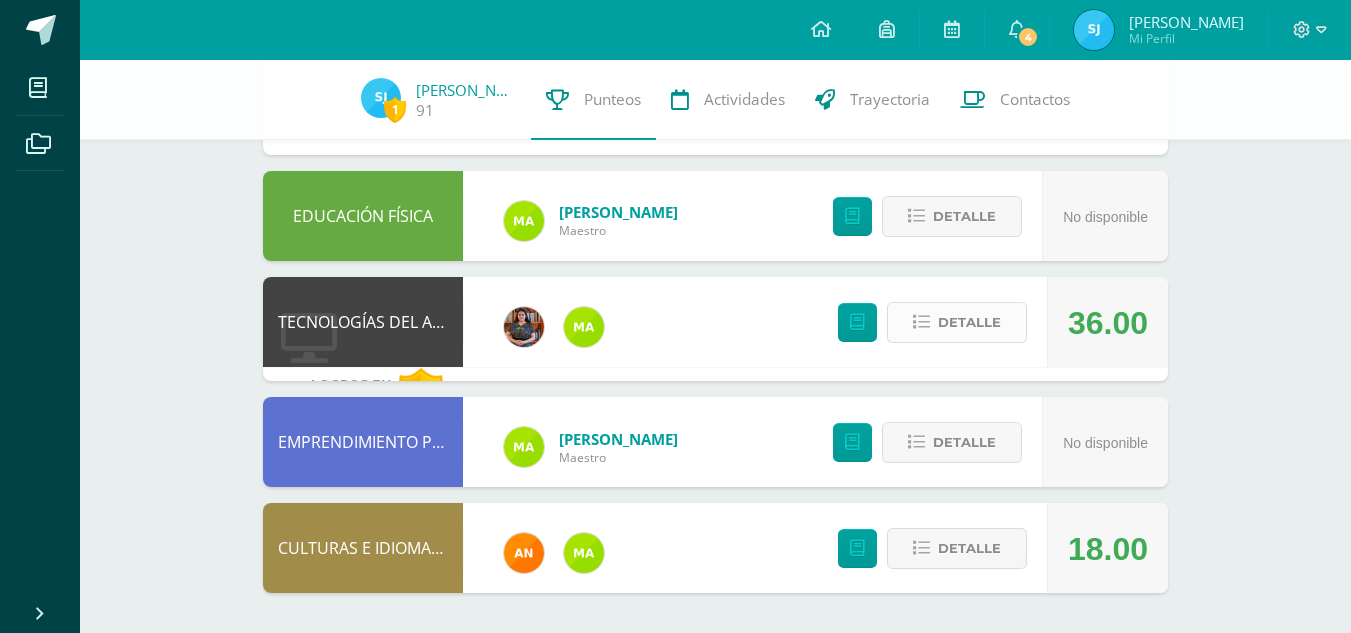 scroll, scrollTop: 2102, scrollLeft: 0, axis: vertical 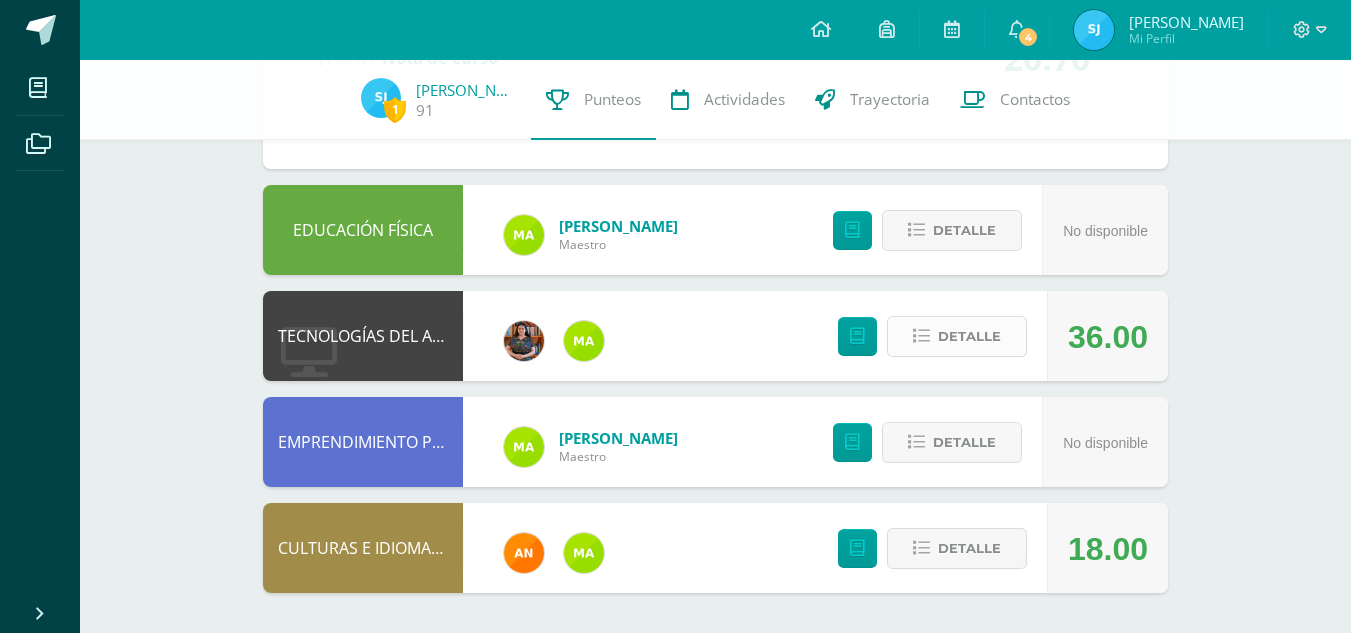 click on "Detalle" at bounding box center [969, 336] 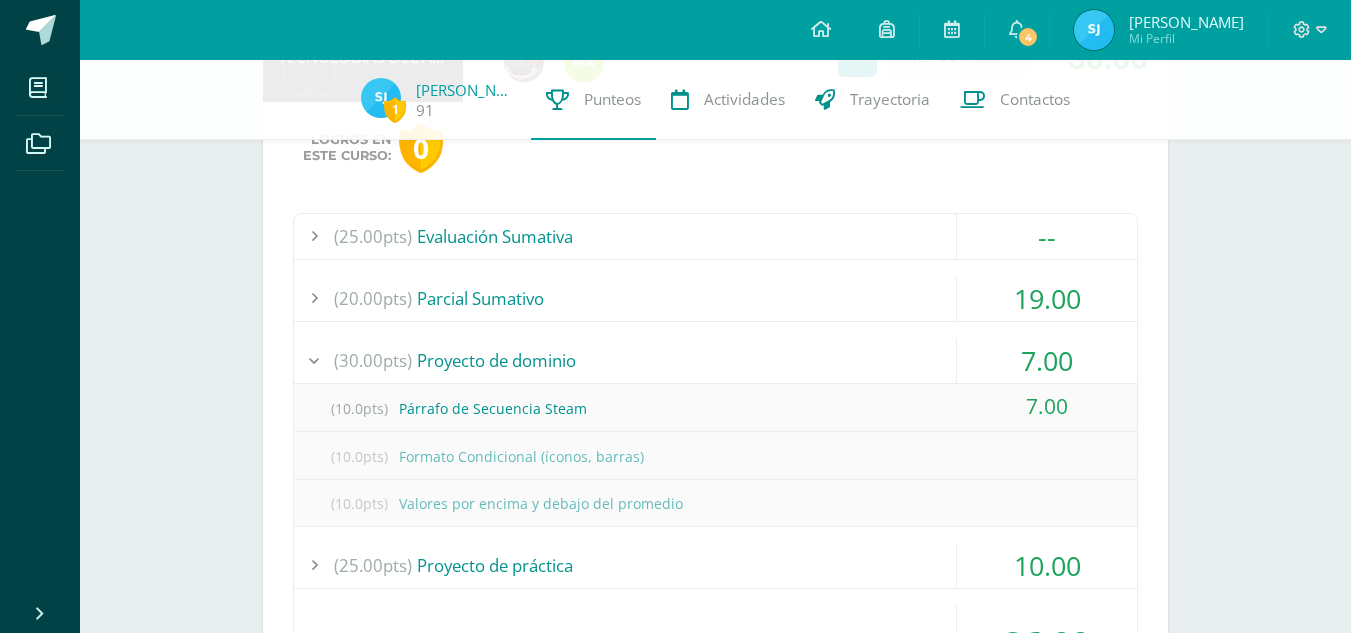 scroll, scrollTop: 2382, scrollLeft: 0, axis: vertical 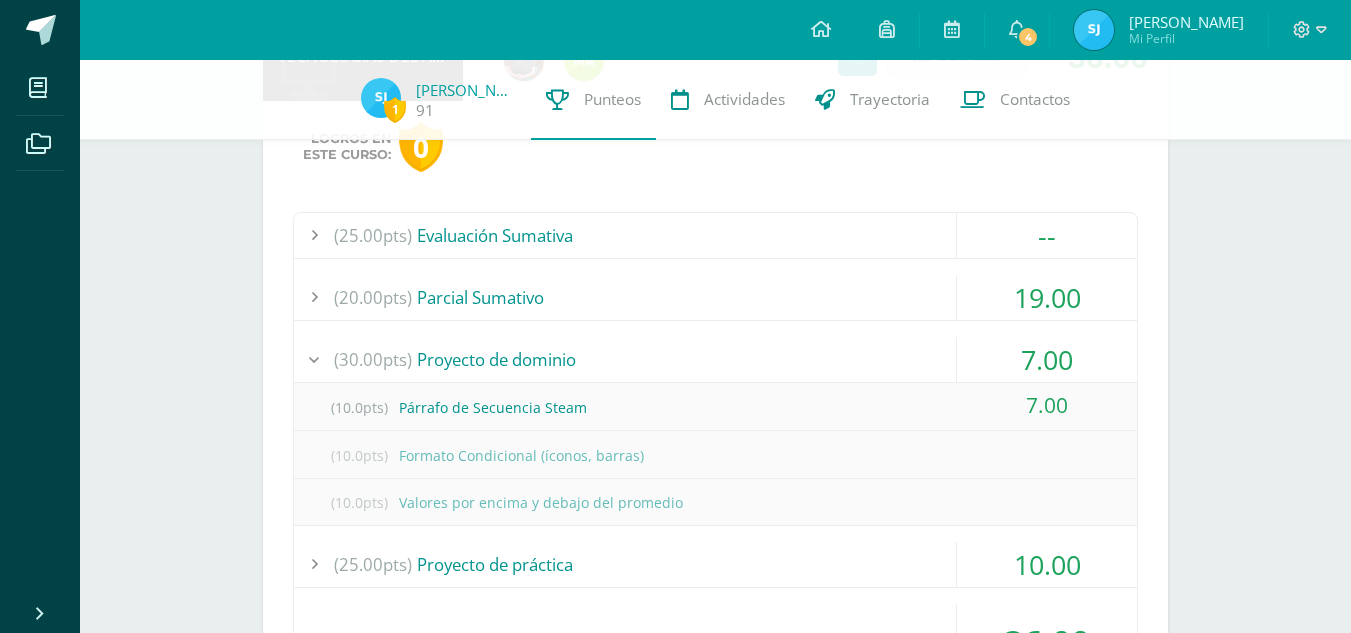 click on "7.00" at bounding box center [1047, 359] 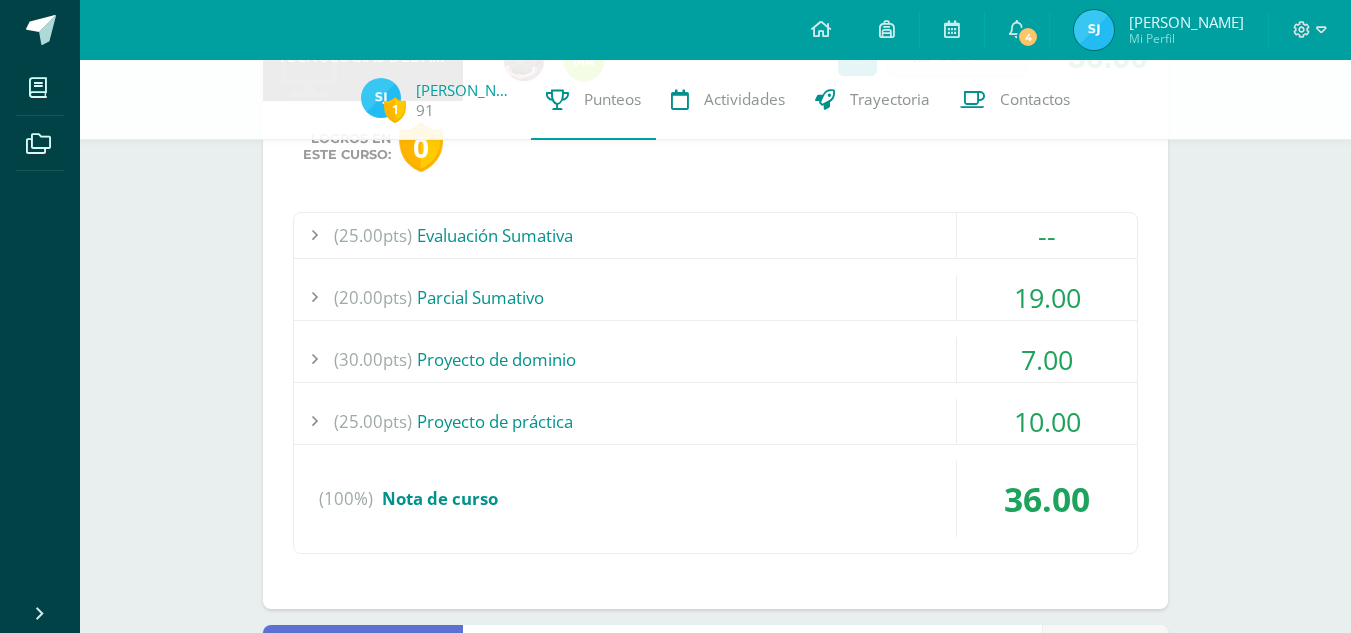 click on "7.00" at bounding box center [1047, 359] 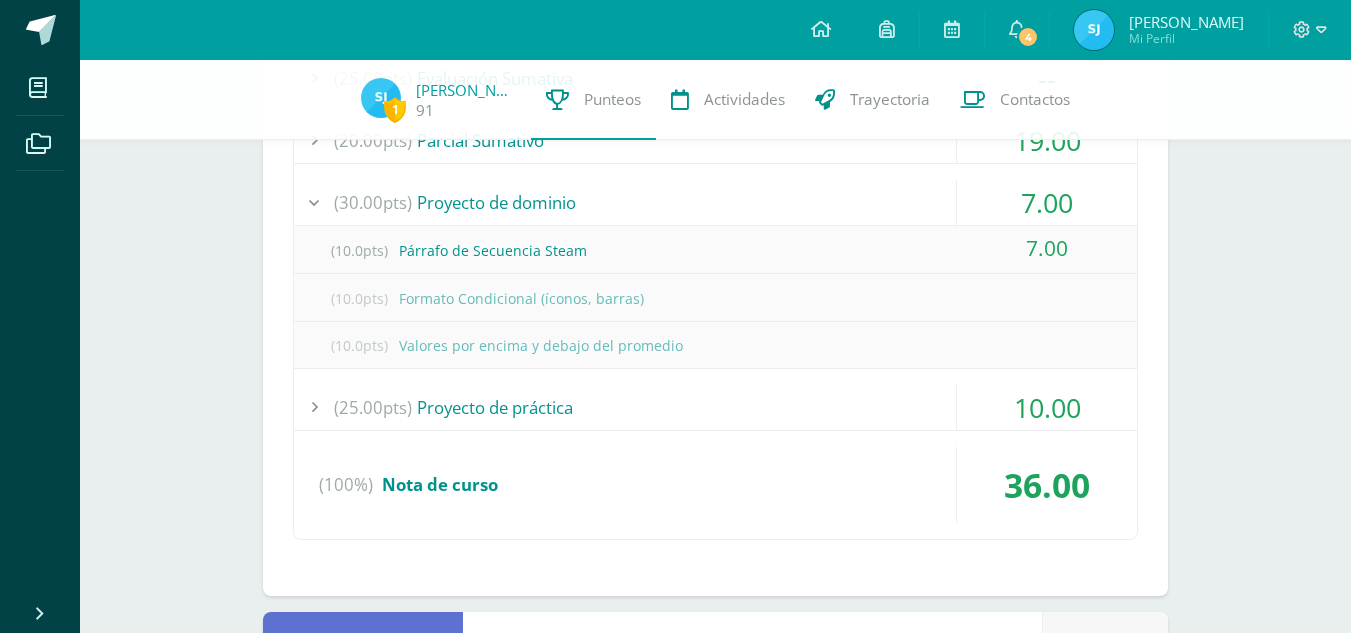 scroll, scrollTop: 2540, scrollLeft: 0, axis: vertical 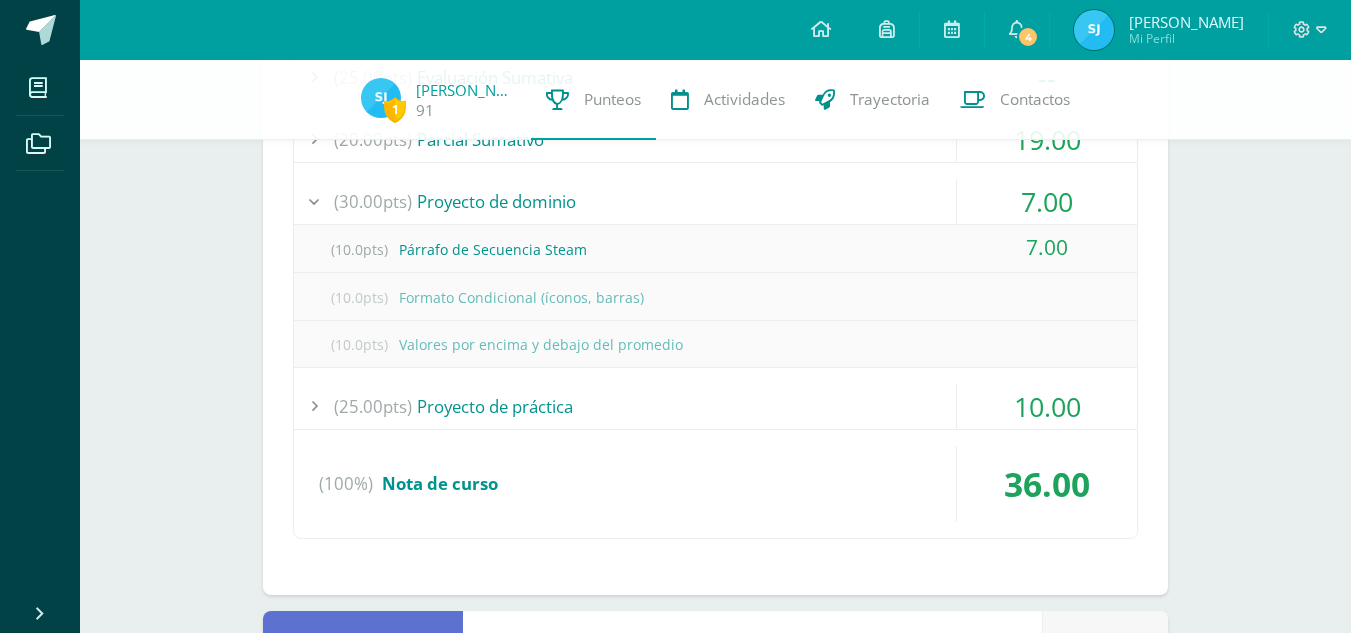 click on "10.00" at bounding box center [1047, 406] 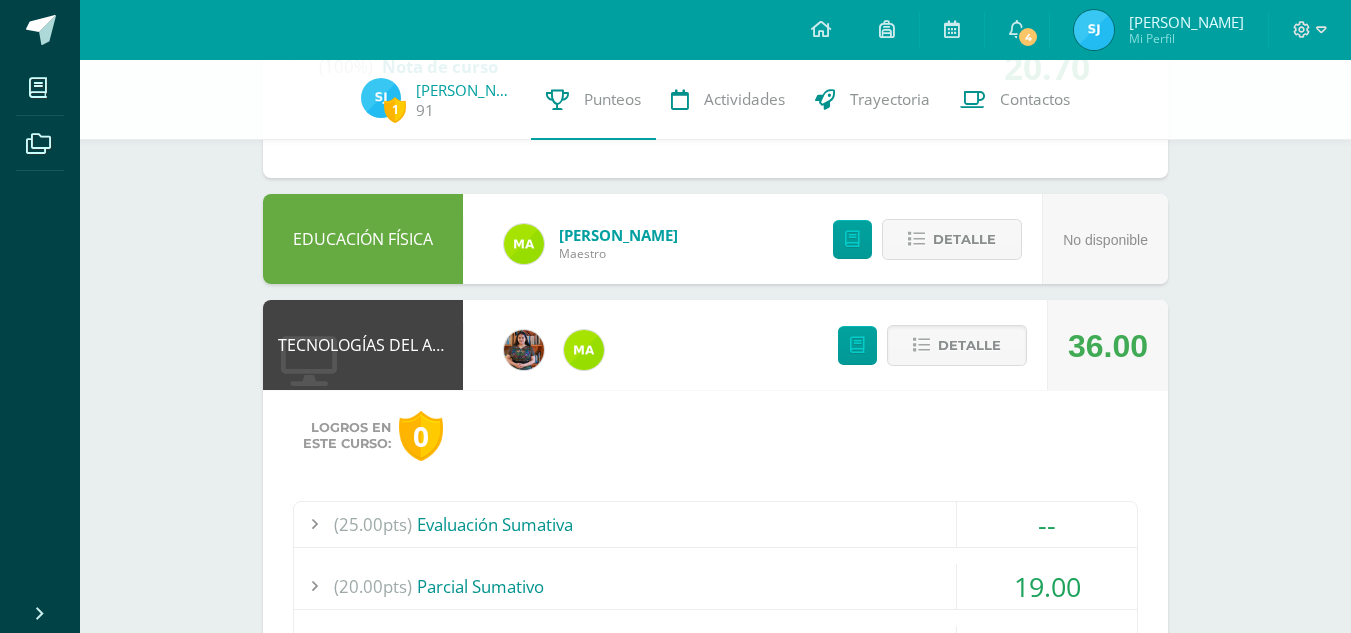 scroll, scrollTop: 2092, scrollLeft: 0, axis: vertical 